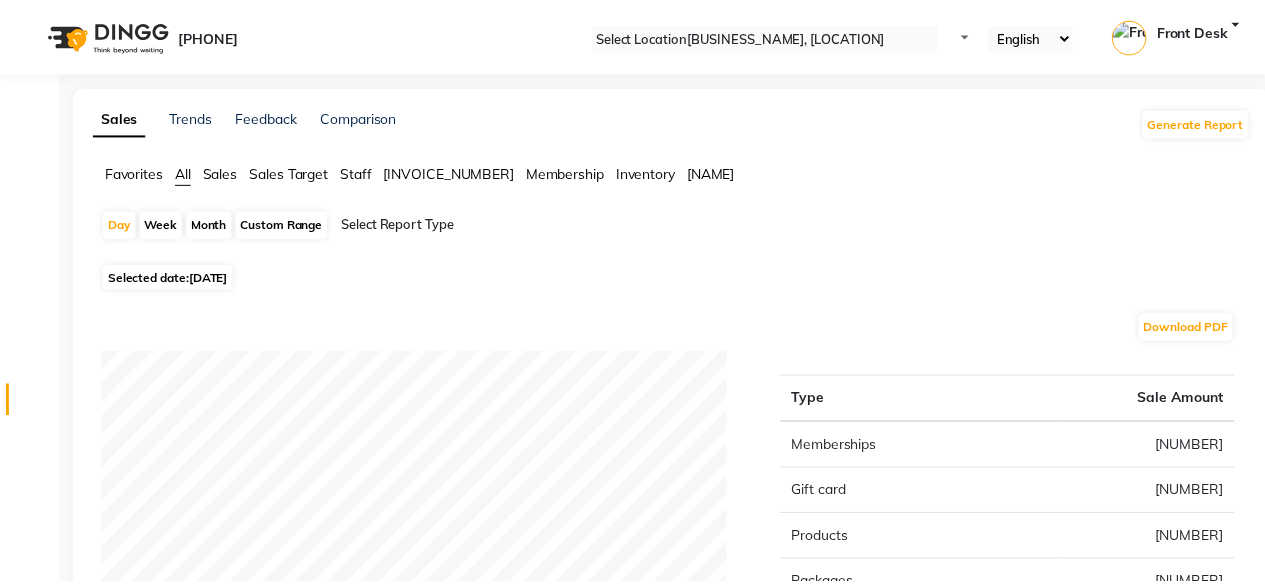 scroll, scrollTop: 0, scrollLeft: 0, axis: both 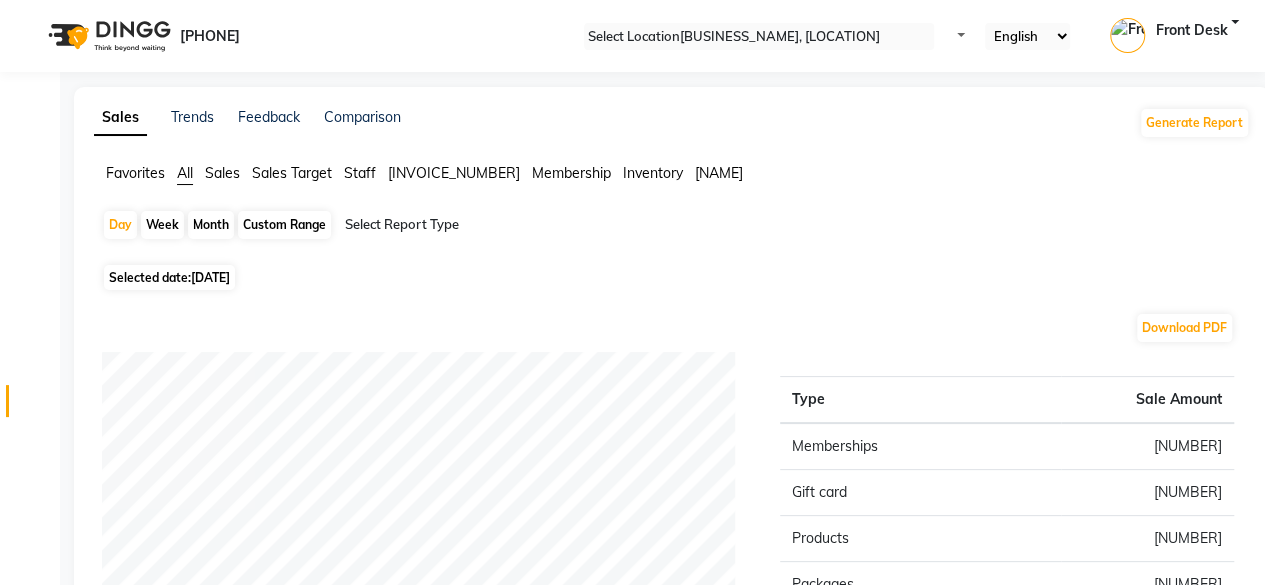 click on "[DATE]" at bounding box center (210, 277) 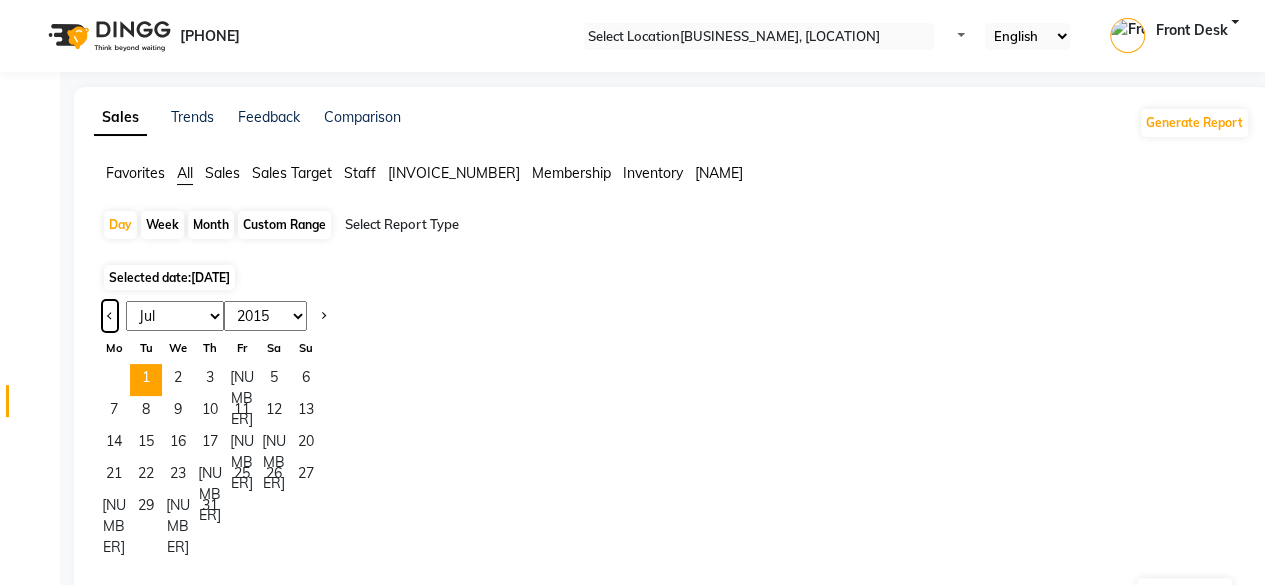 click at bounding box center [110, 314] 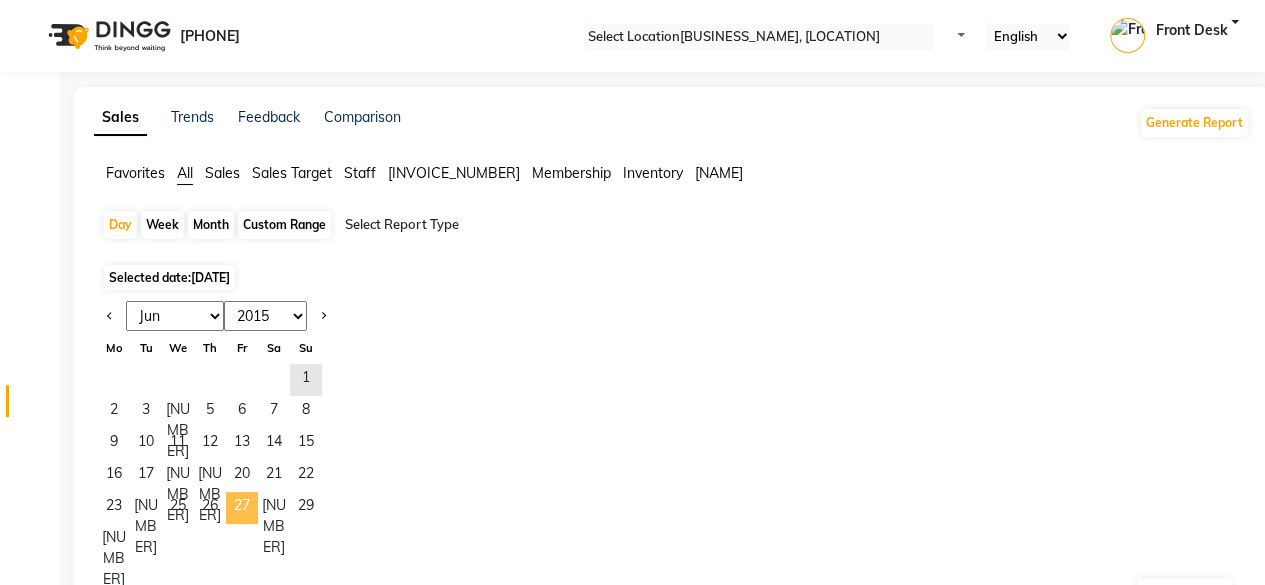 click on "27" at bounding box center (242, 508) 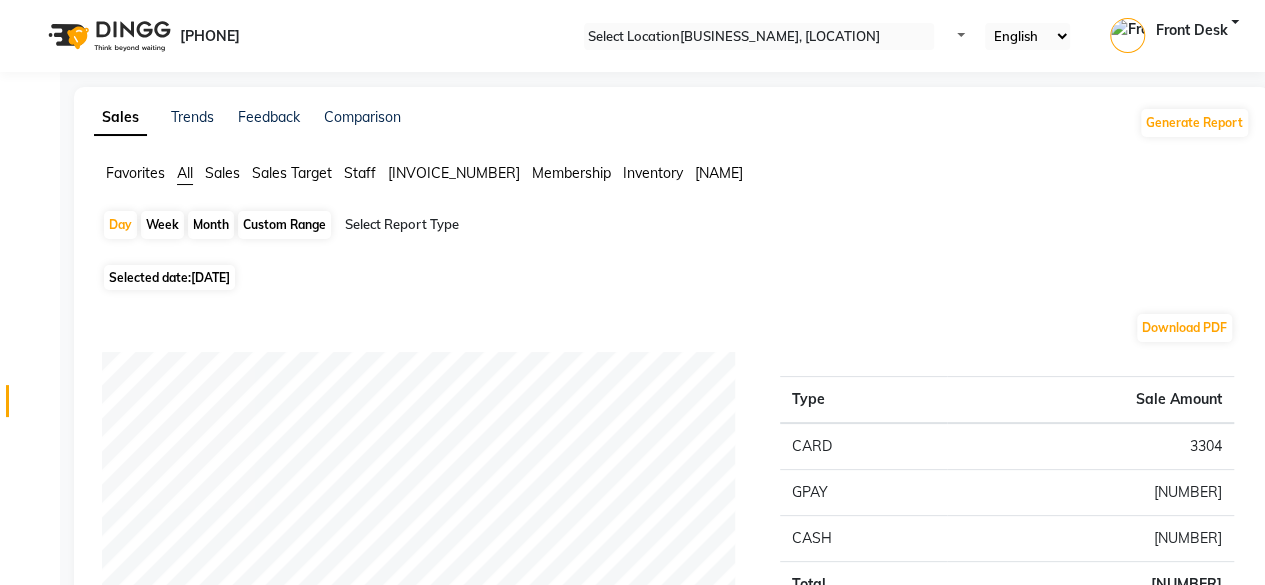 click on "Staff" at bounding box center (135, 173) 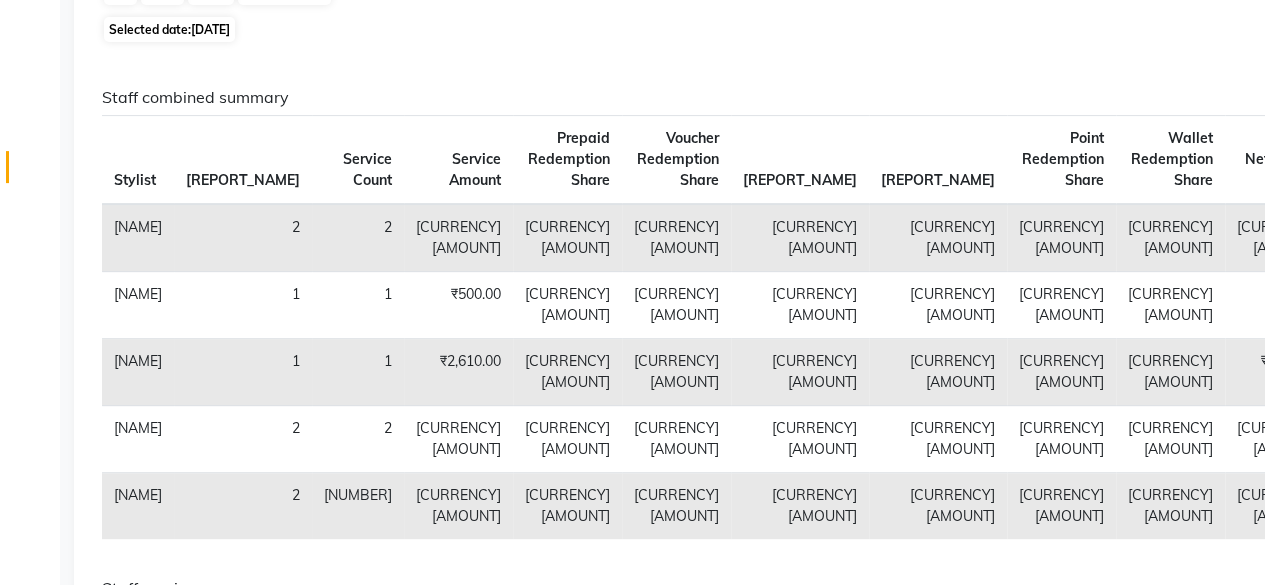 scroll, scrollTop: 244, scrollLeft: 0, axis: vertical 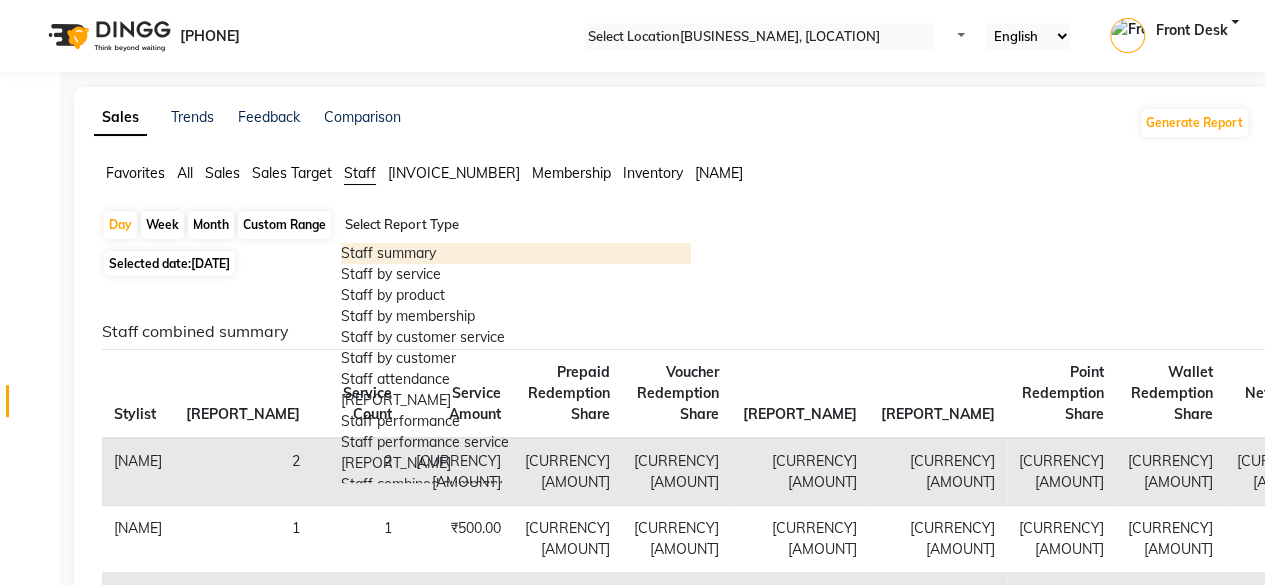 click at bounding box center (516, 225) 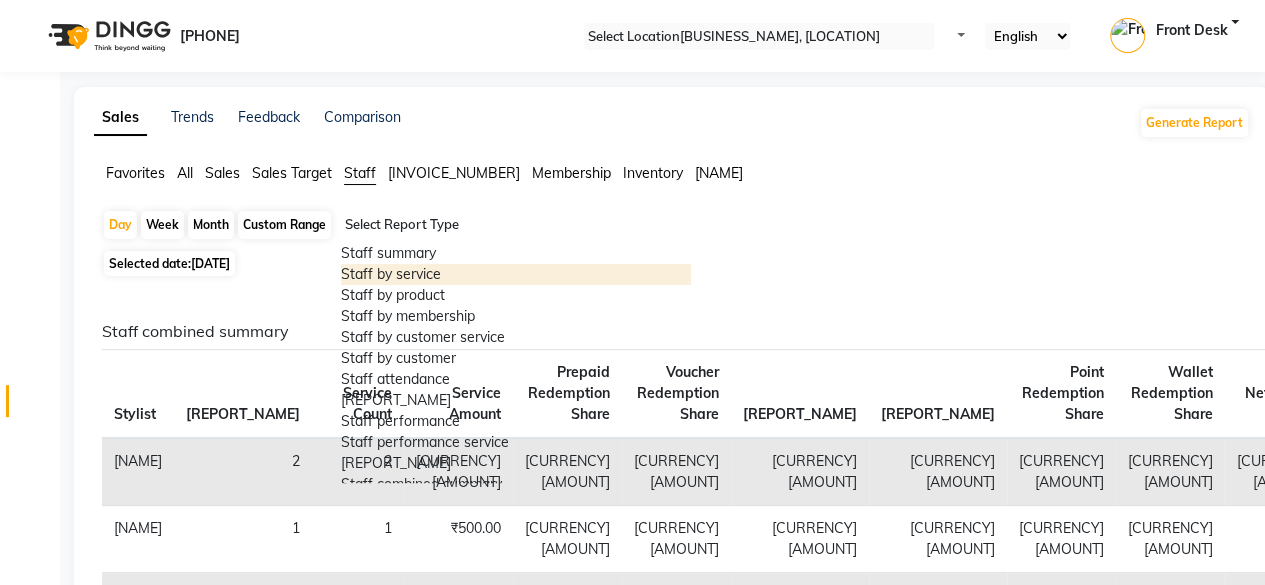 click on "Staff by service" at bounding box center [516, 274] 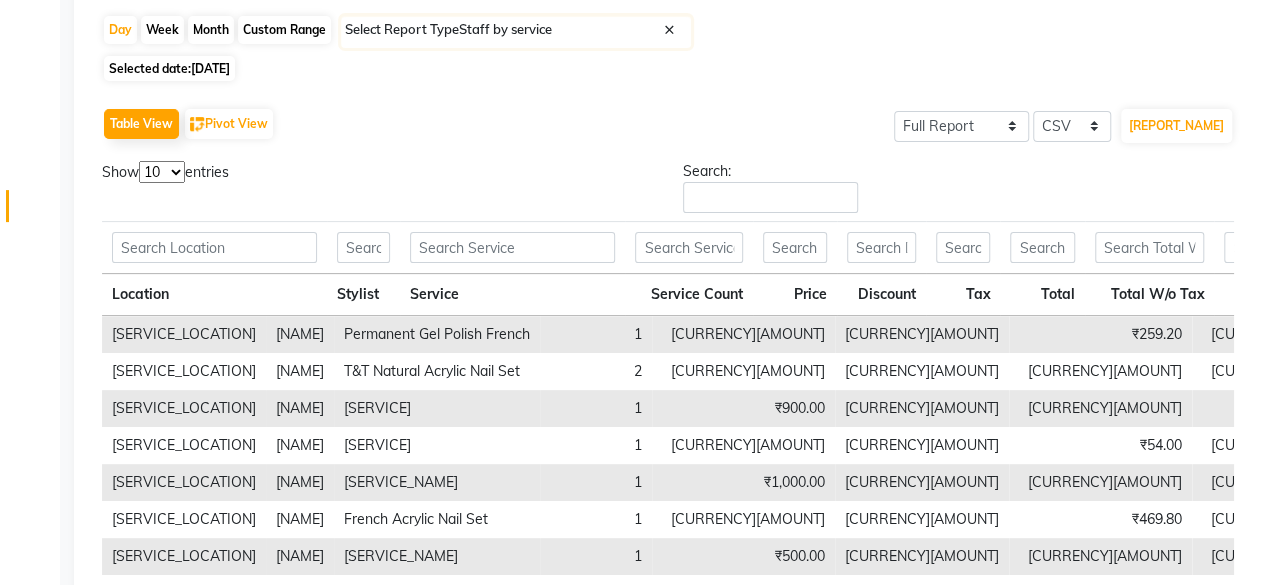 scroll, scrollTop: 197, scrollLeft: 0, axis: vertical 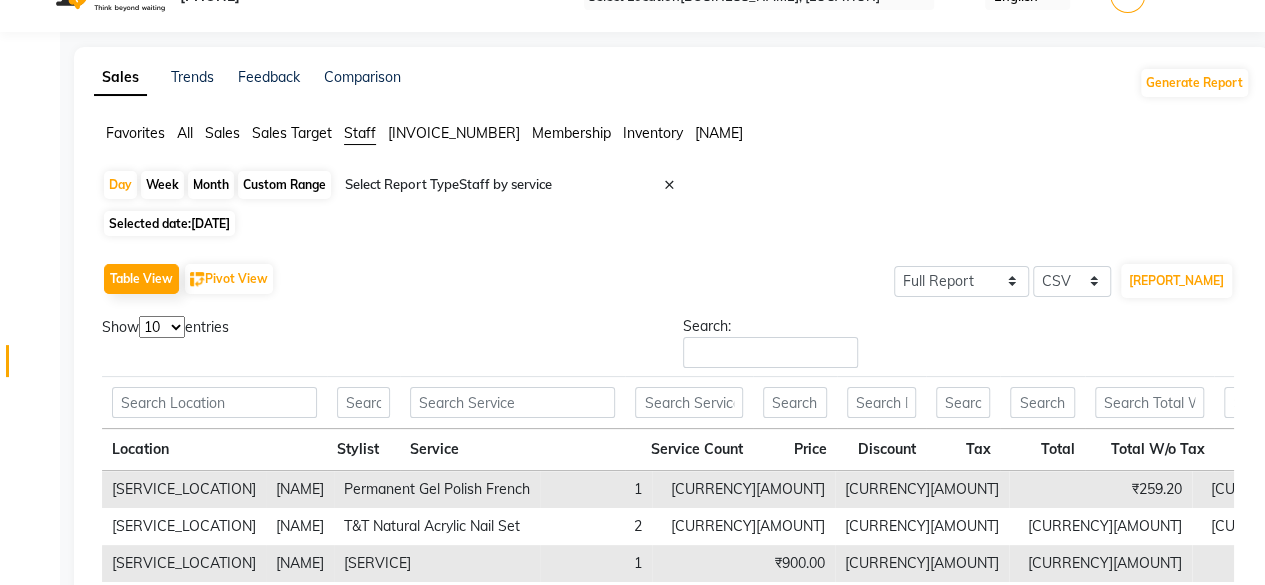 click on "[DATE]" at bounding box center [210, 223] 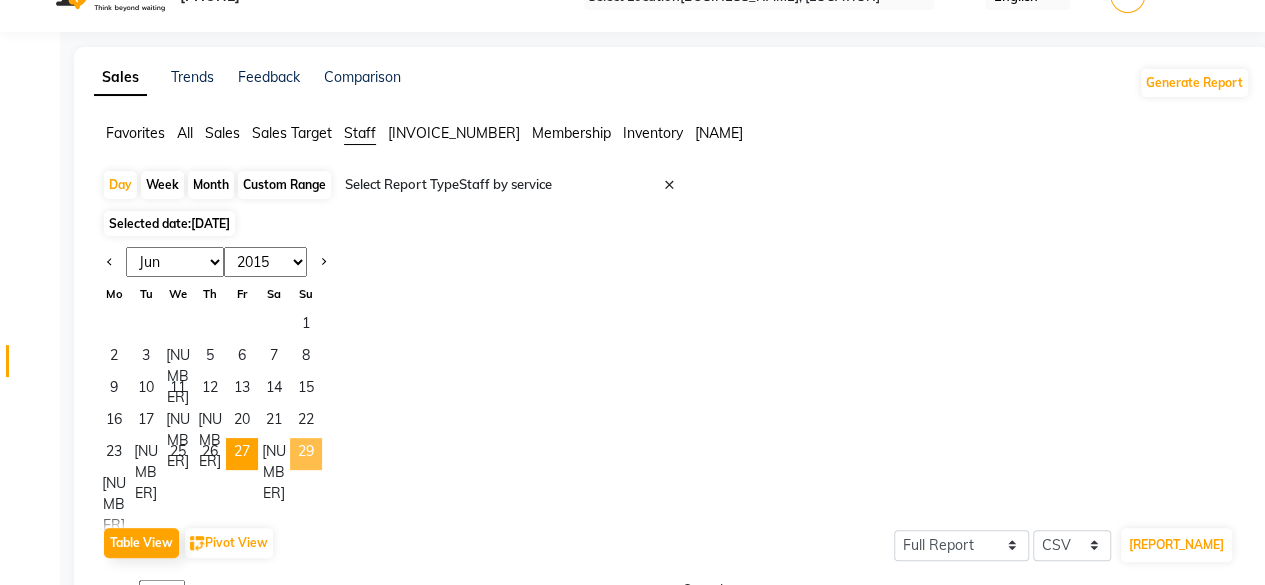 click on "29" at bounding box center [306, 454] 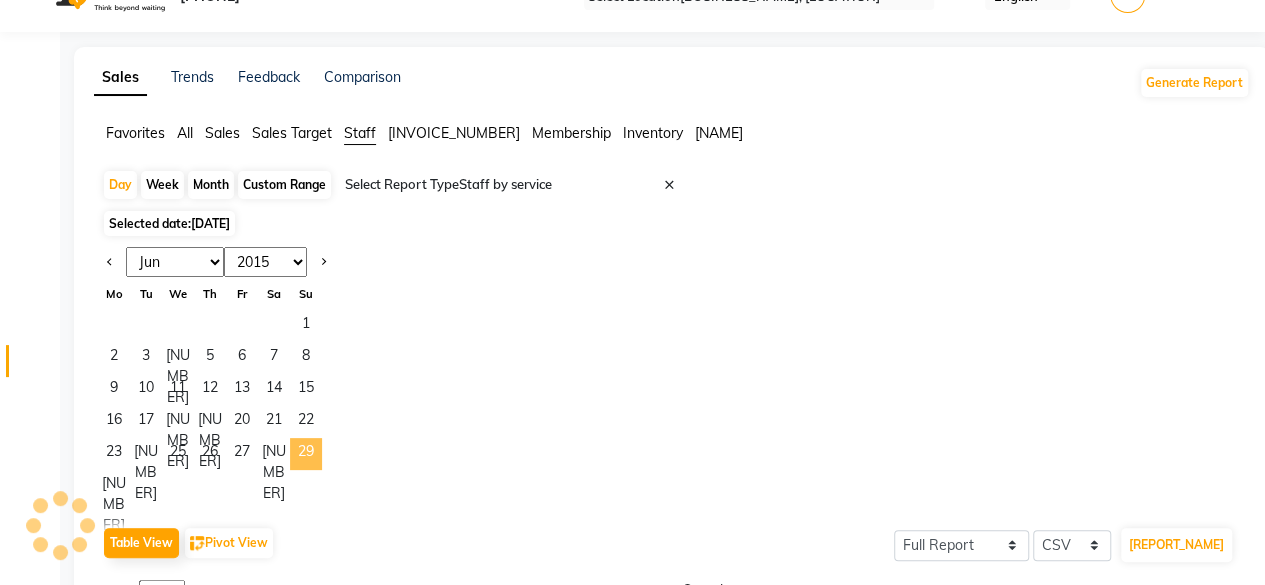 scroll, scrollTop: 40, scrollLeft: 0, axis: vertical 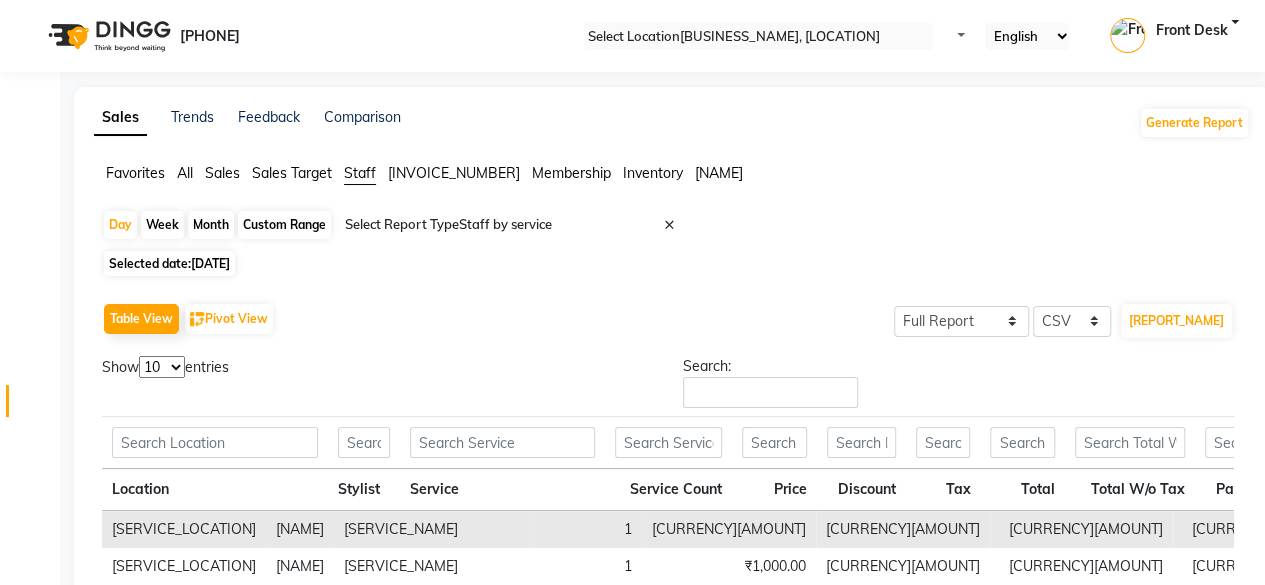 click on "Selected date:  [DATE]" at bounding box center (169, 263) 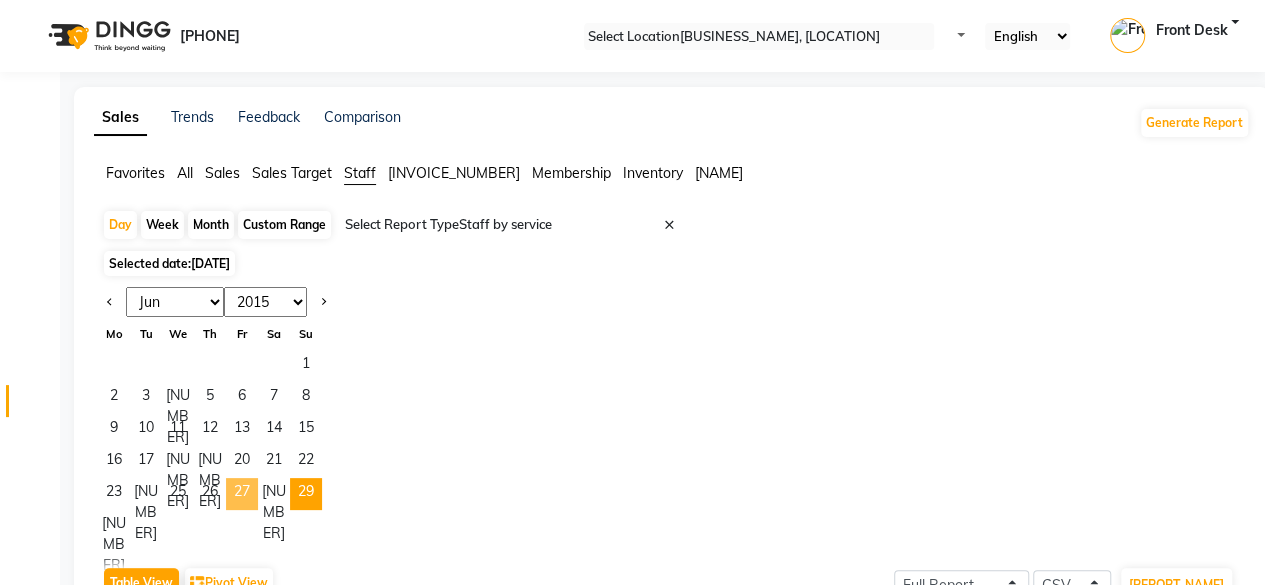 click on "27" at bounding box center [242, 494] 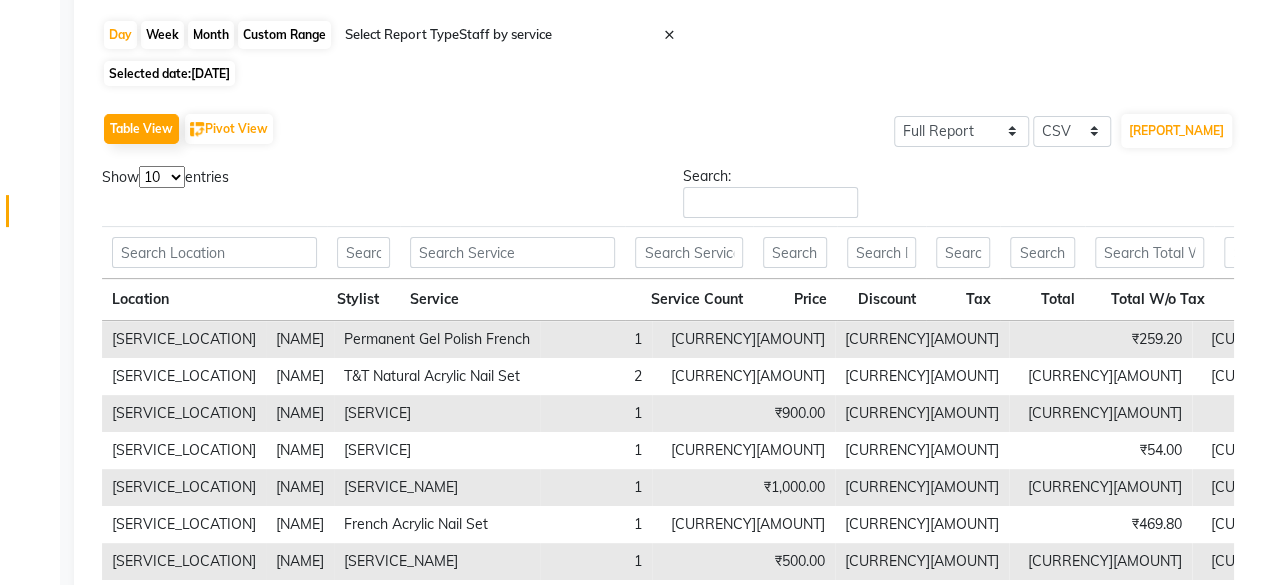 scroll, scrollTop: 200, scrollLeft: 0, axis: vertical 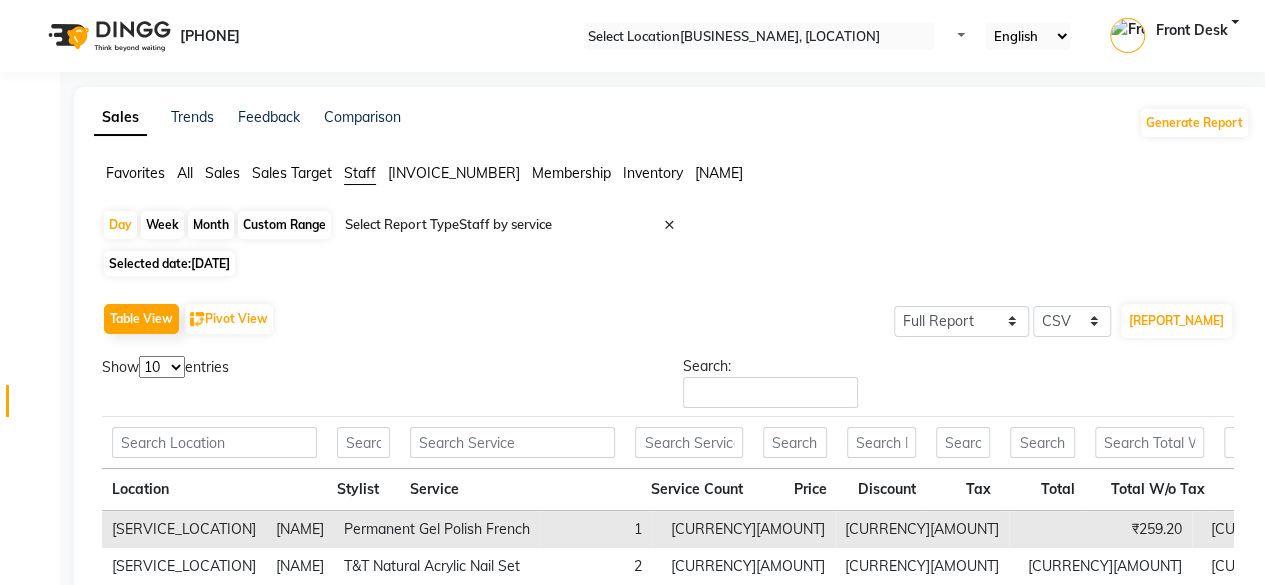 click on "[DATE]" at bounding box center (210, 263) 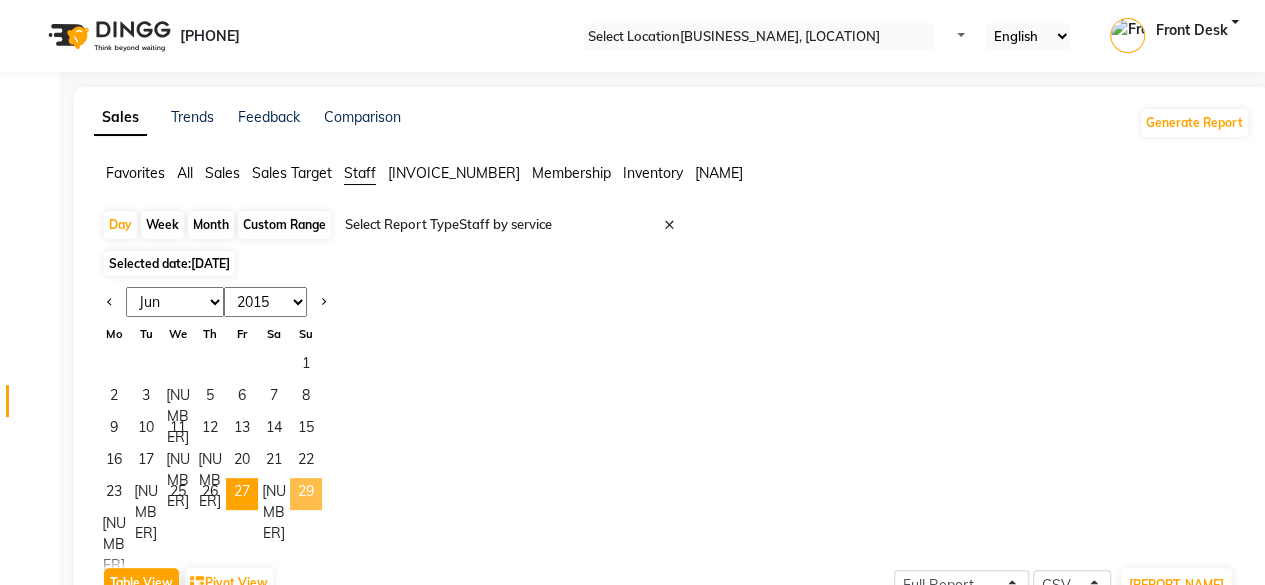 click on "29" at bounding box center [306, 494] 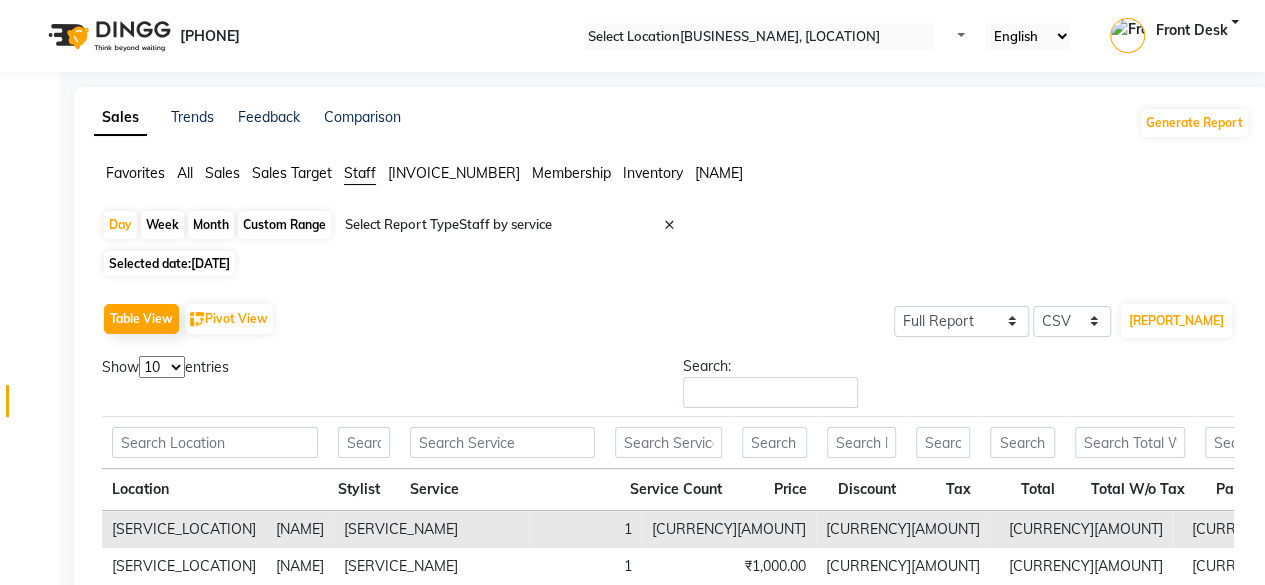 scroll, scrollTop: 460, scrollLeft: 0, axis: vertical 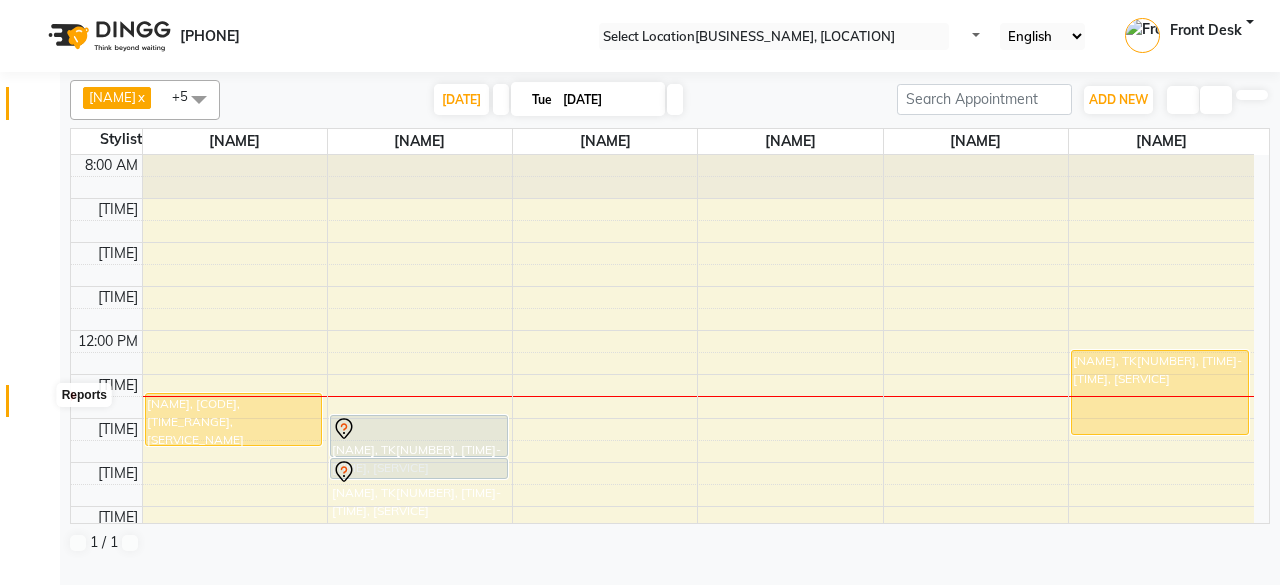 click at bounding box center [38, 406] 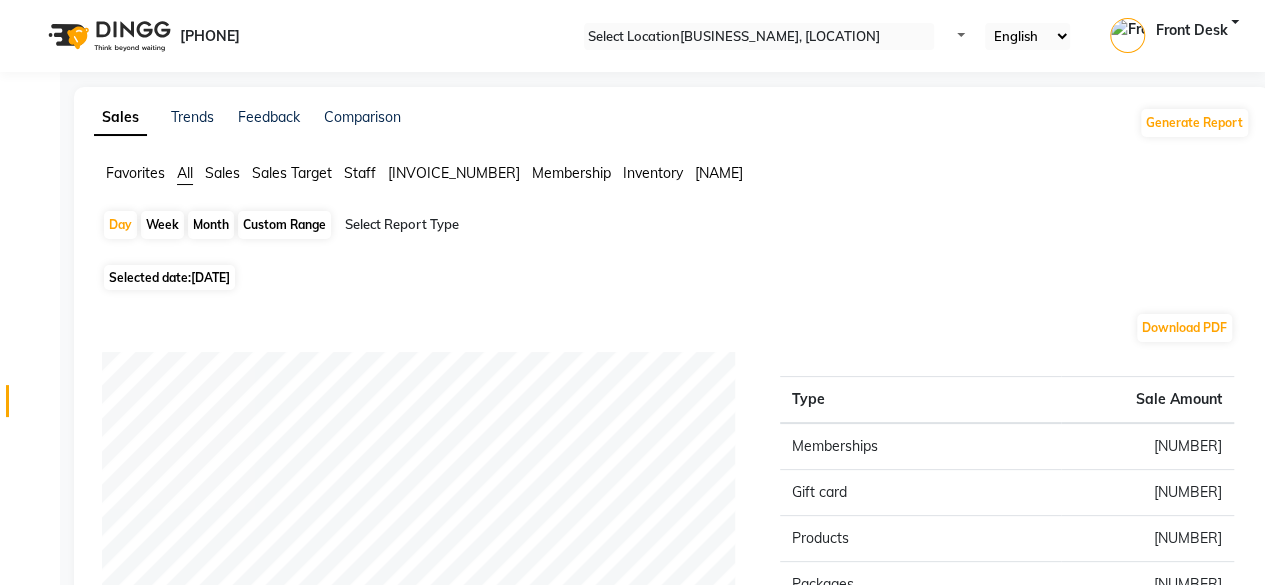 click on "Custom Range" at bounding box center [284, 225] 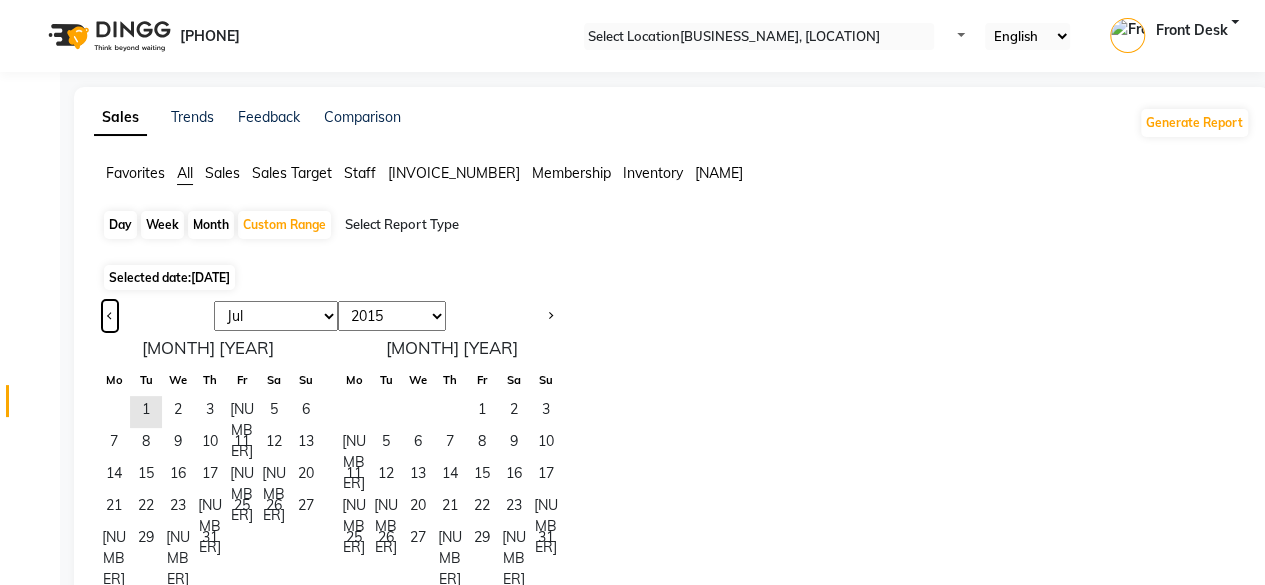click at bounding box center [110, 314] 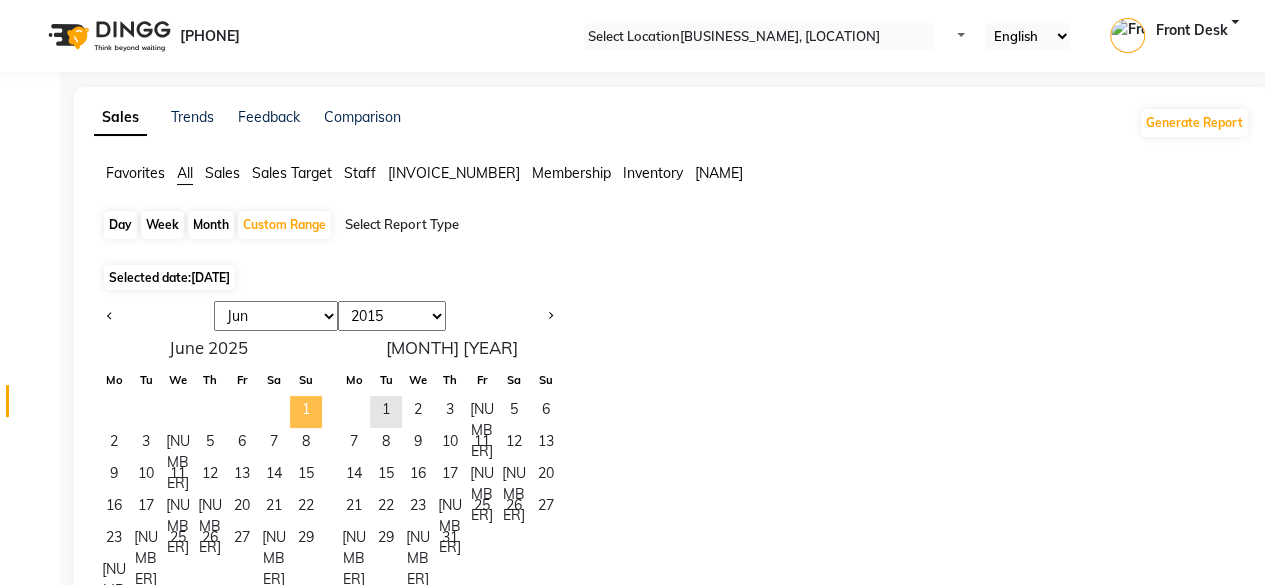 click on "1" at bounding box center (306, 412) 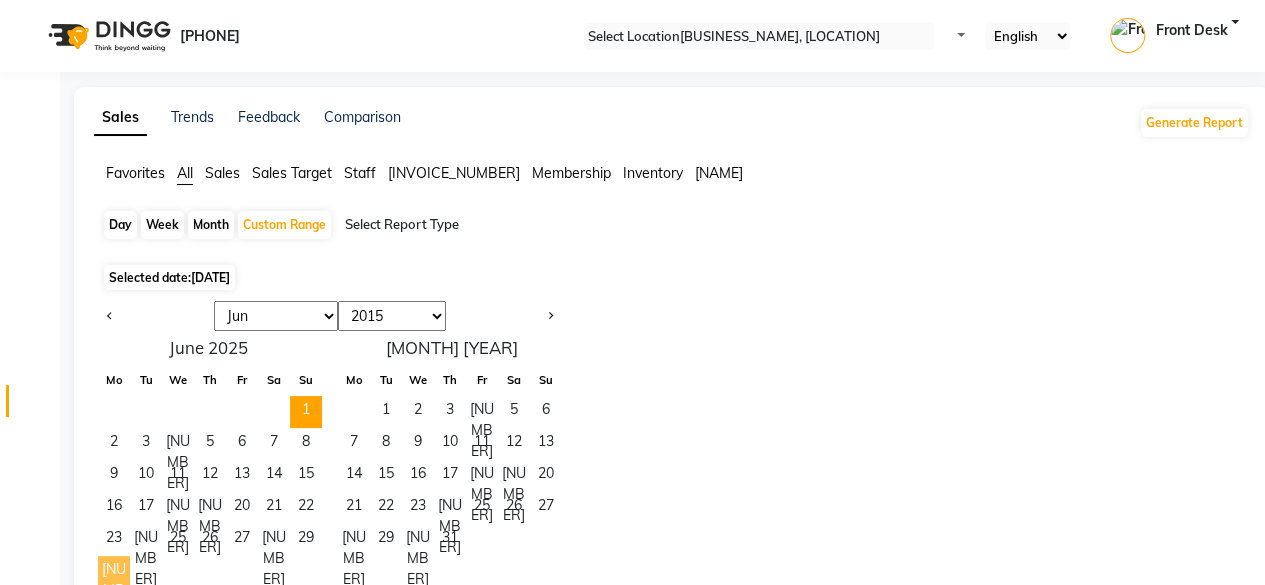 click on "[NUMBER]" at bounding box center [114, 572] 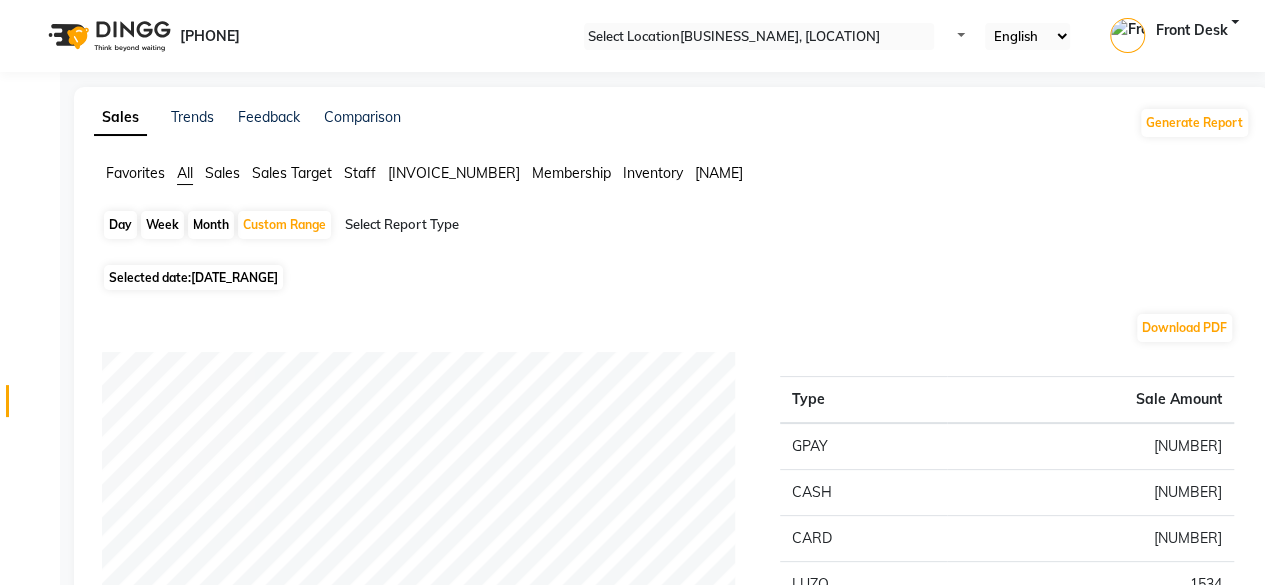 click on "Sales" at bounding box center [135, 173] 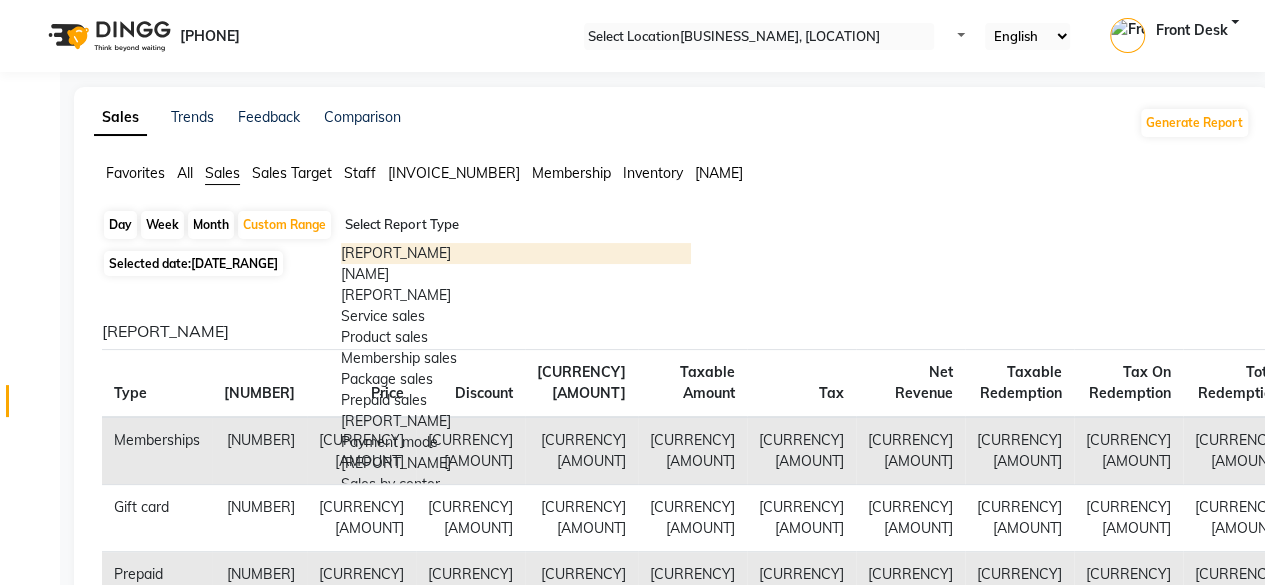 click at bounding box center (516, 225) 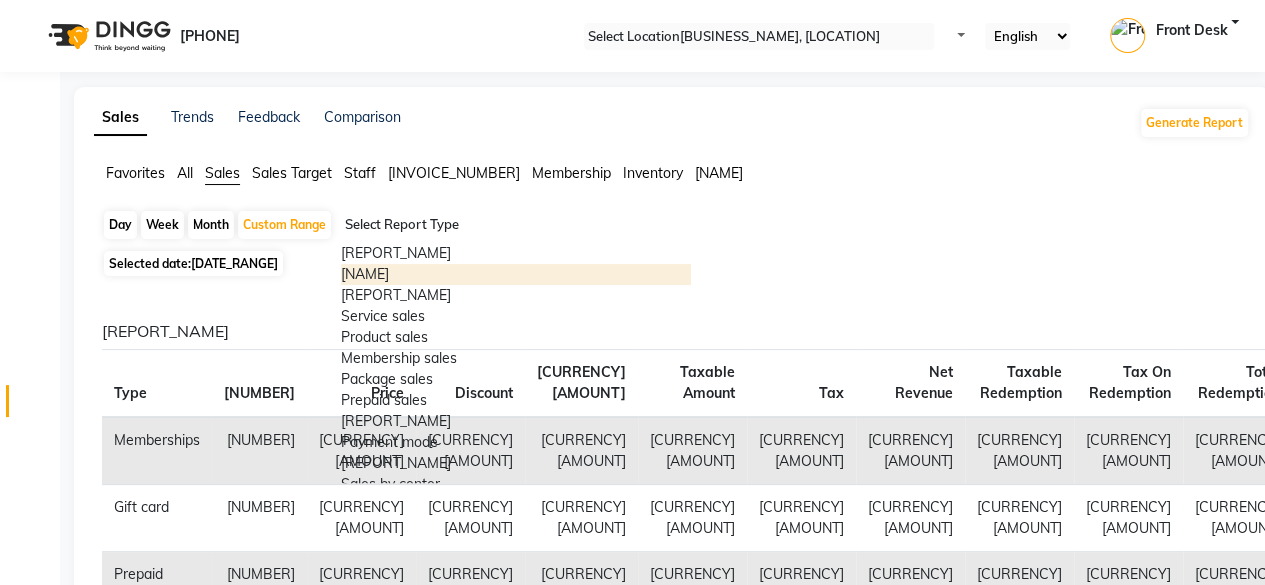click on "[NAME]" at bounding box center [516, 274] 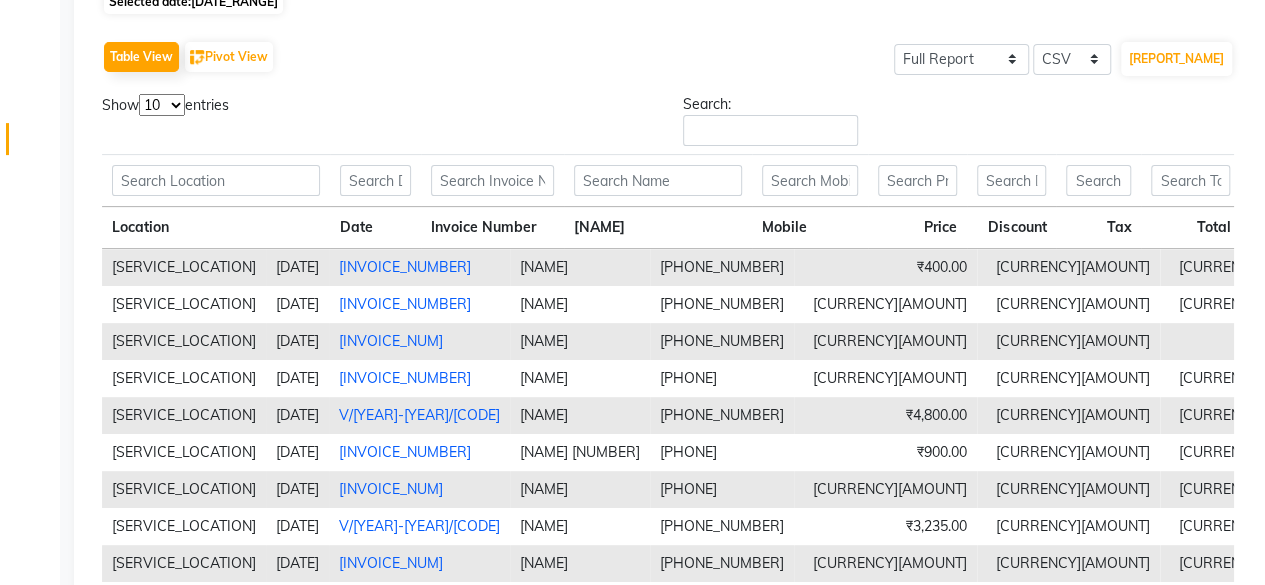 scroll, scrollTop: 266, scrollLeft: 0, axis: vertical 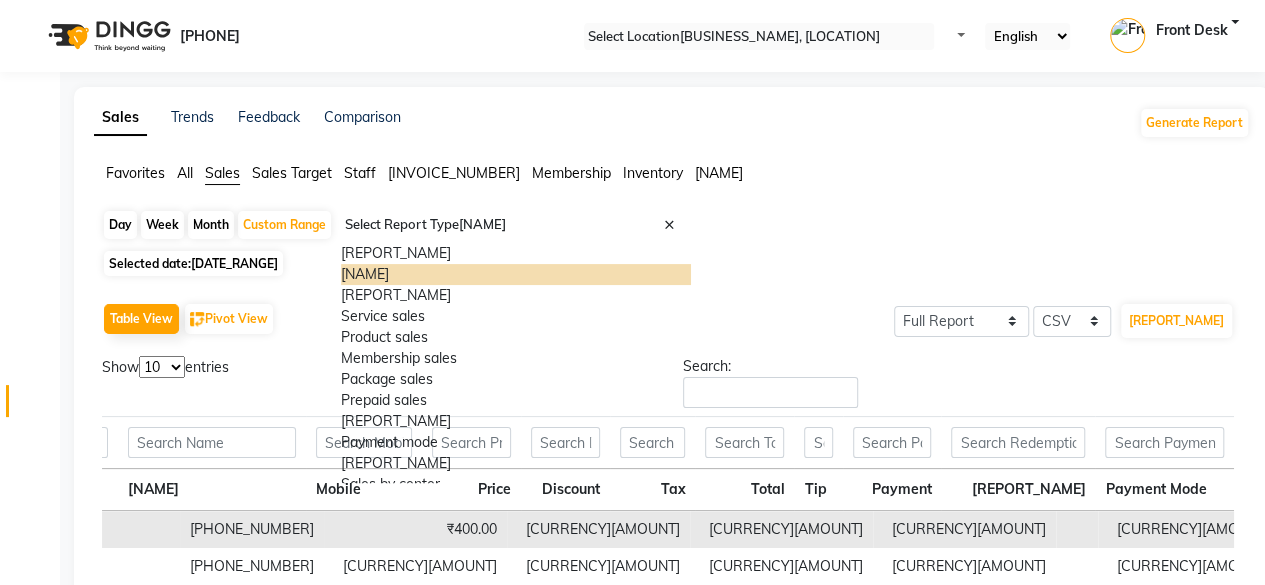 click at bounding box center (516, 225) 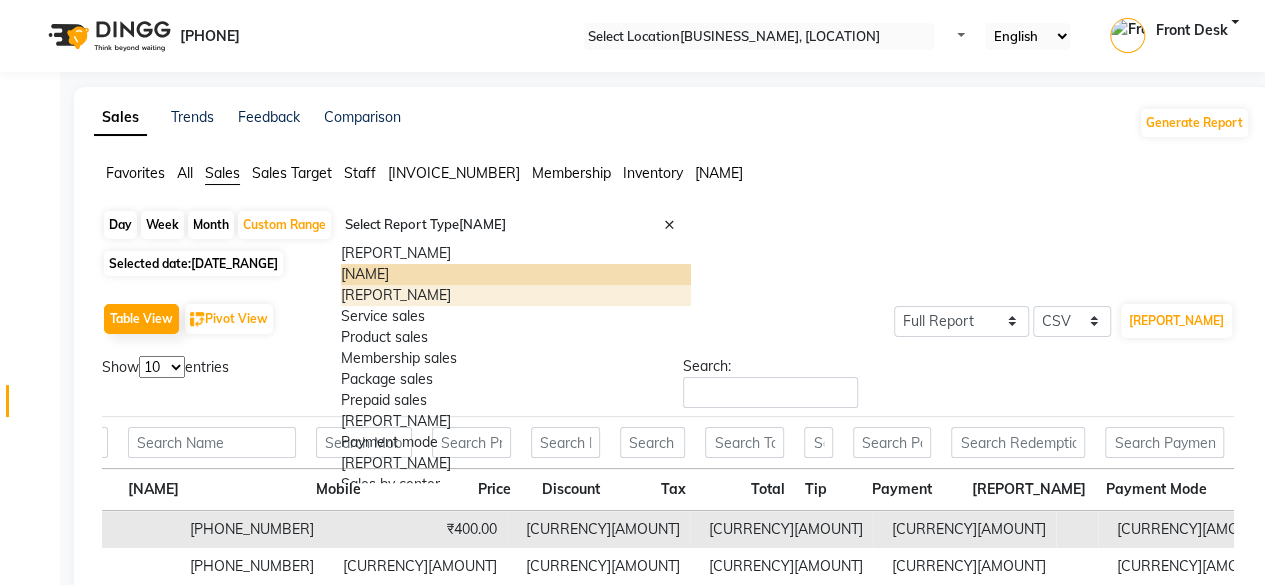 click on "[REPORT_NAME]" at bounding box center (516, 295) 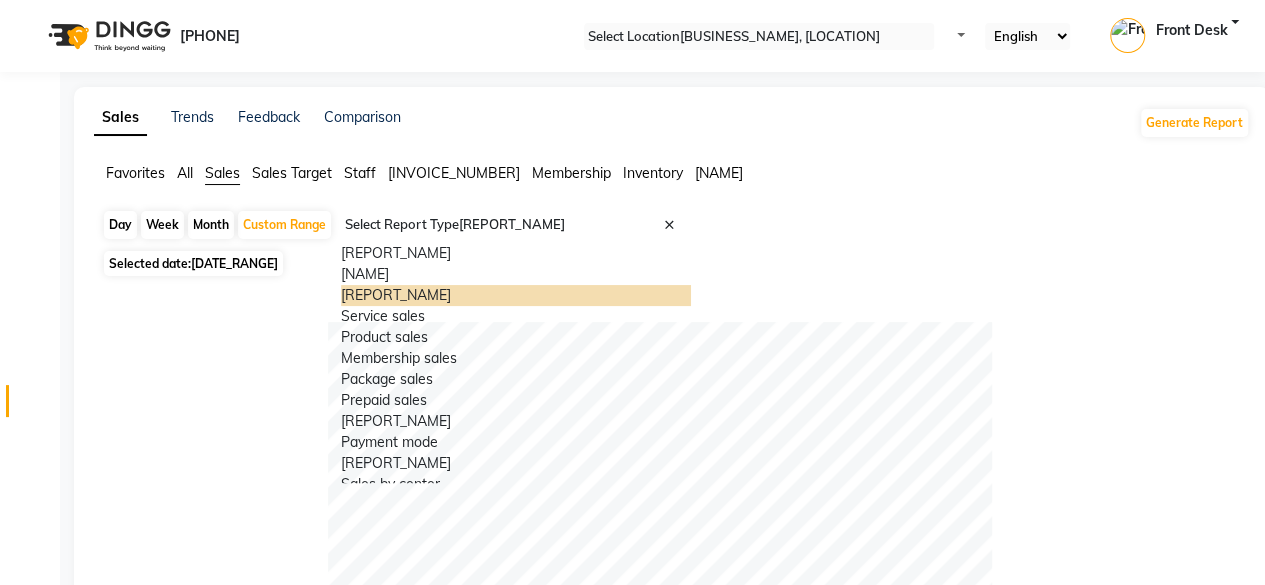 click at bounding box center [516, 225] 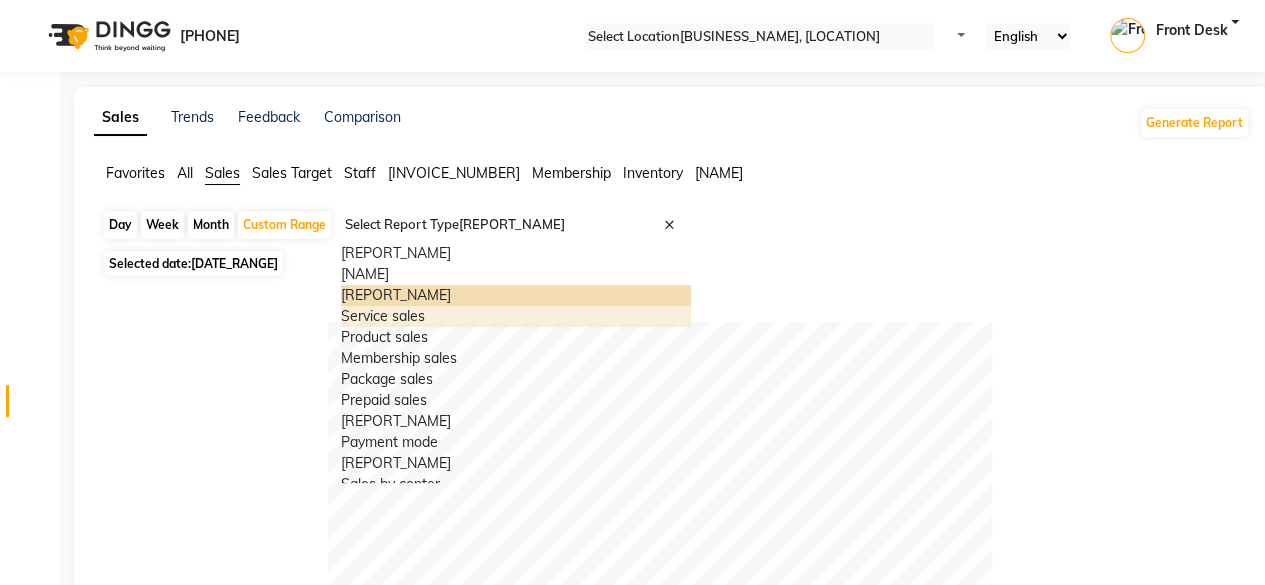 click on "Service sales" at bounding box center (516, 316) 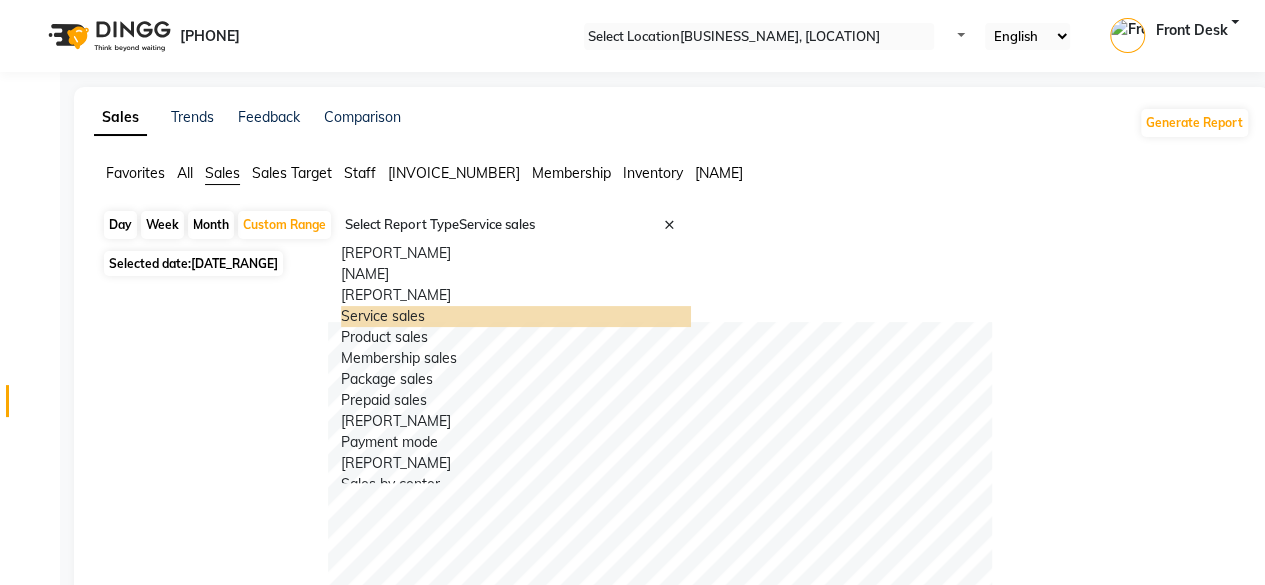 click at bounding box center (516, 225) 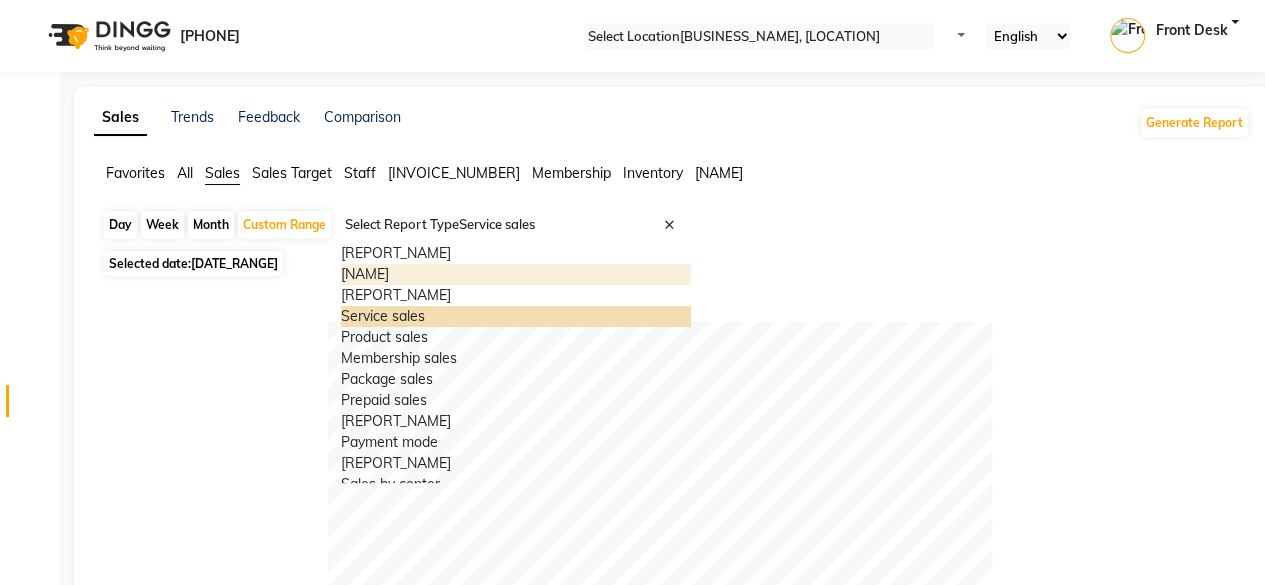 click on "[NAME]" at bounding box center (516, 274) 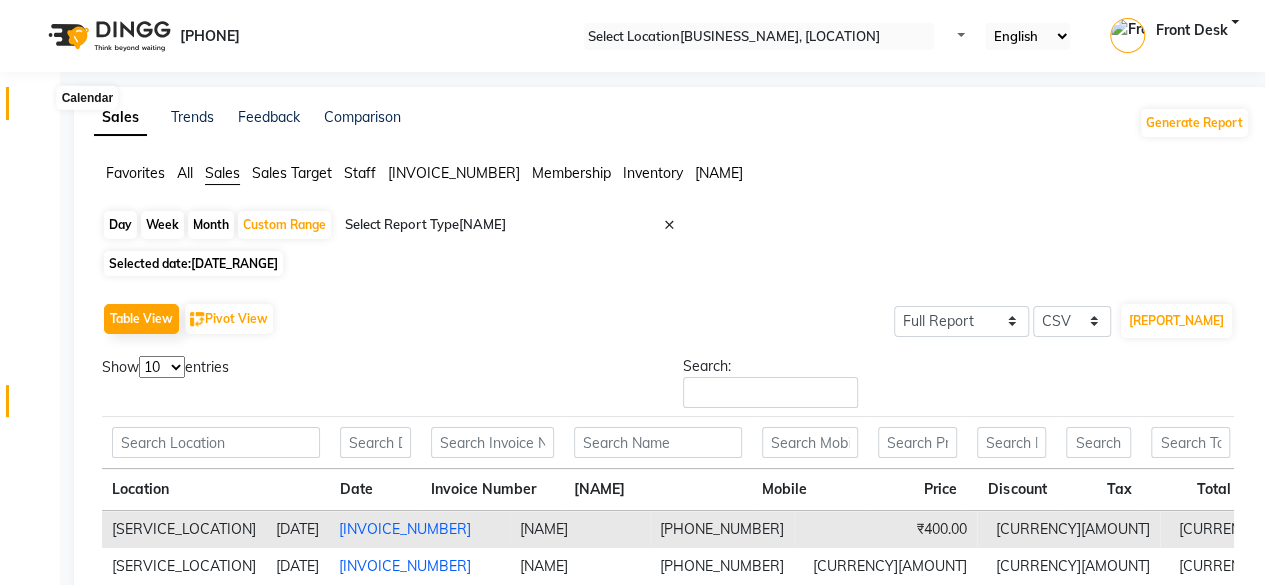 click at bounding box center (38, 108) 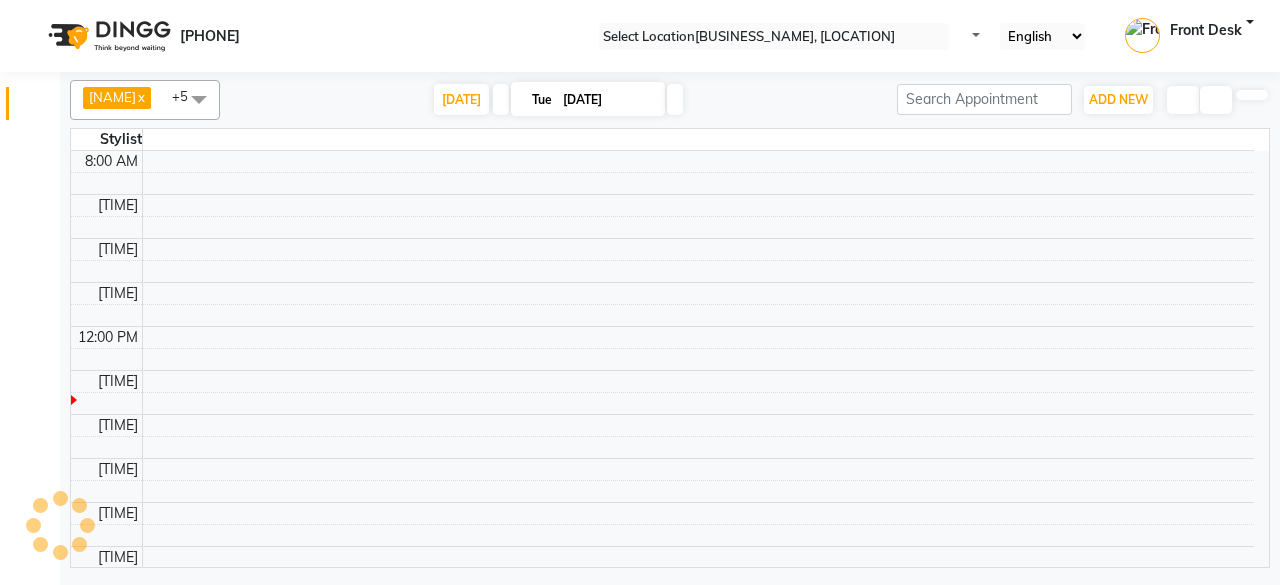 scroll, scrollTop: 0, scrollLeft: 0, axis: both 